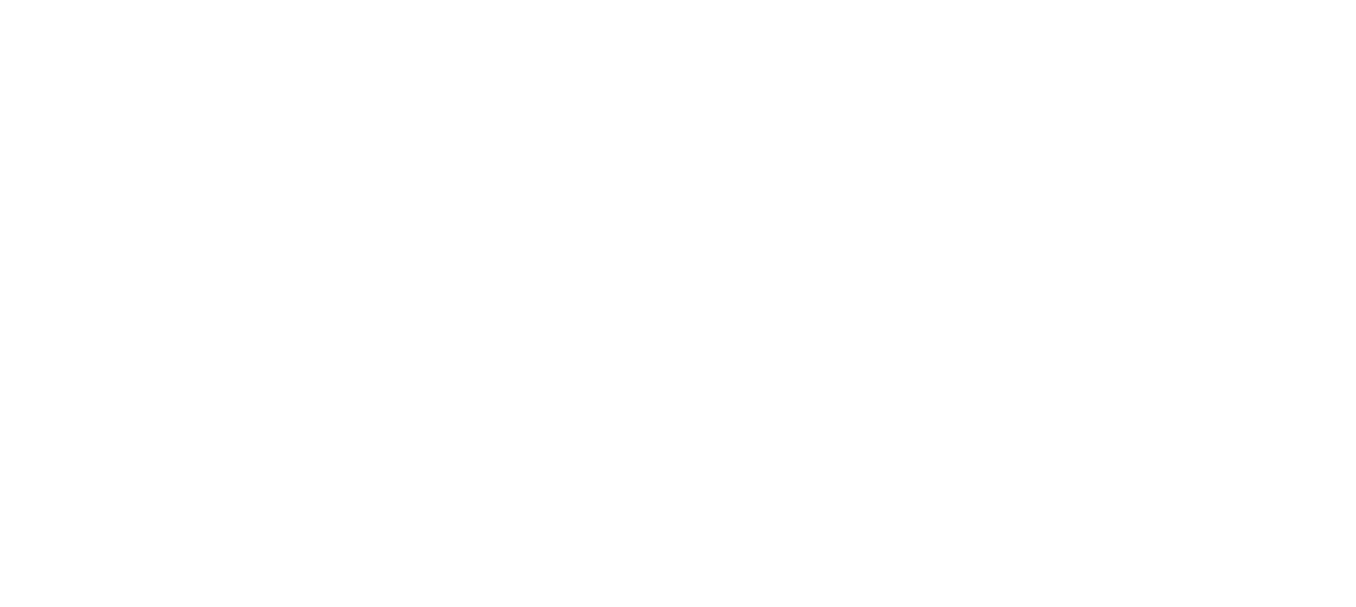 scroll, scrollTop: 0, scrollLeft: 0, axis: both 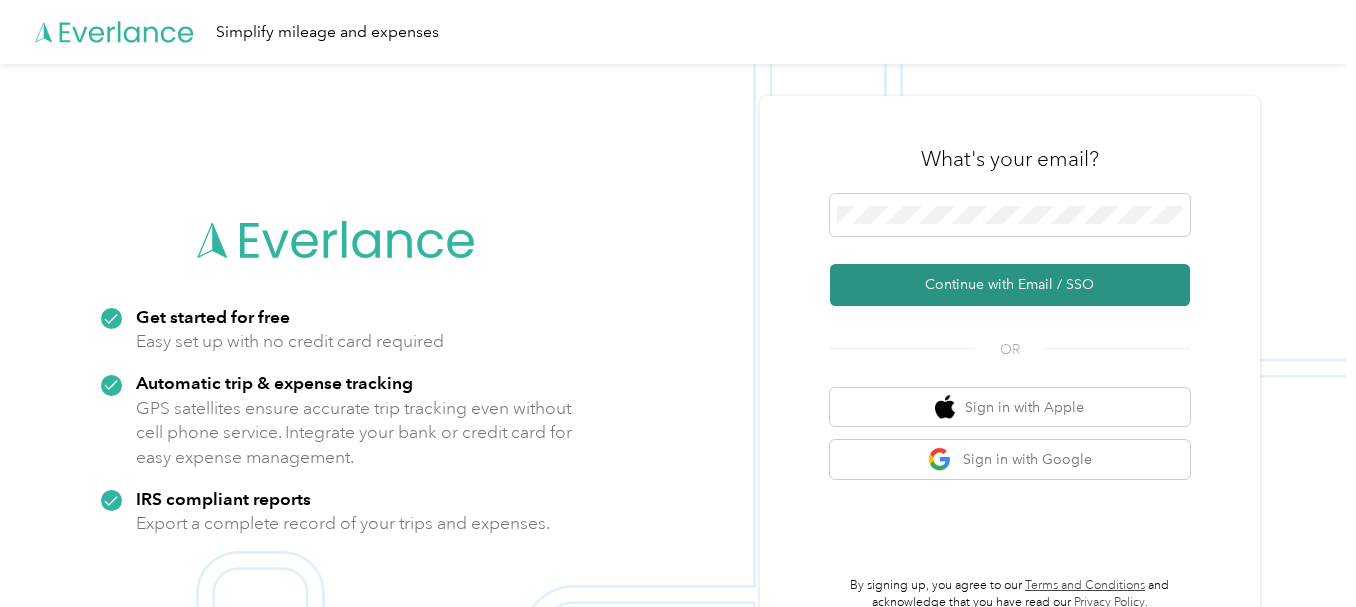click on "Continue with Email / SSO" at bounding box center [1010, 285] 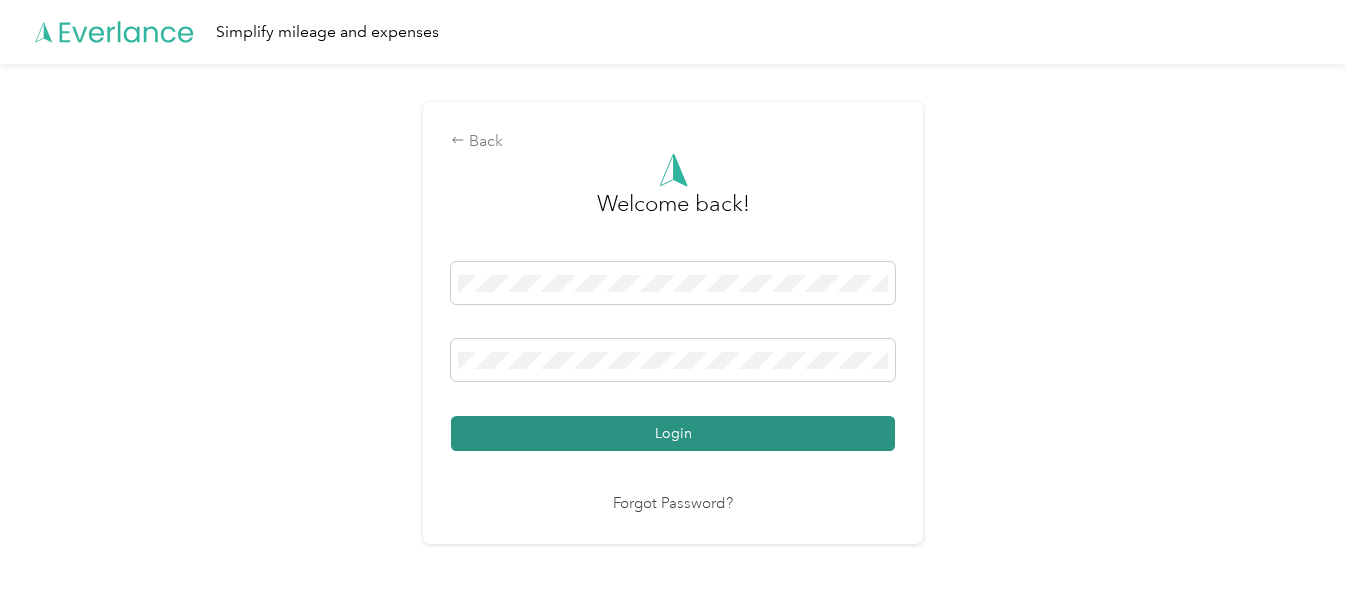 click on "Login" at bounding box center [673, 433] 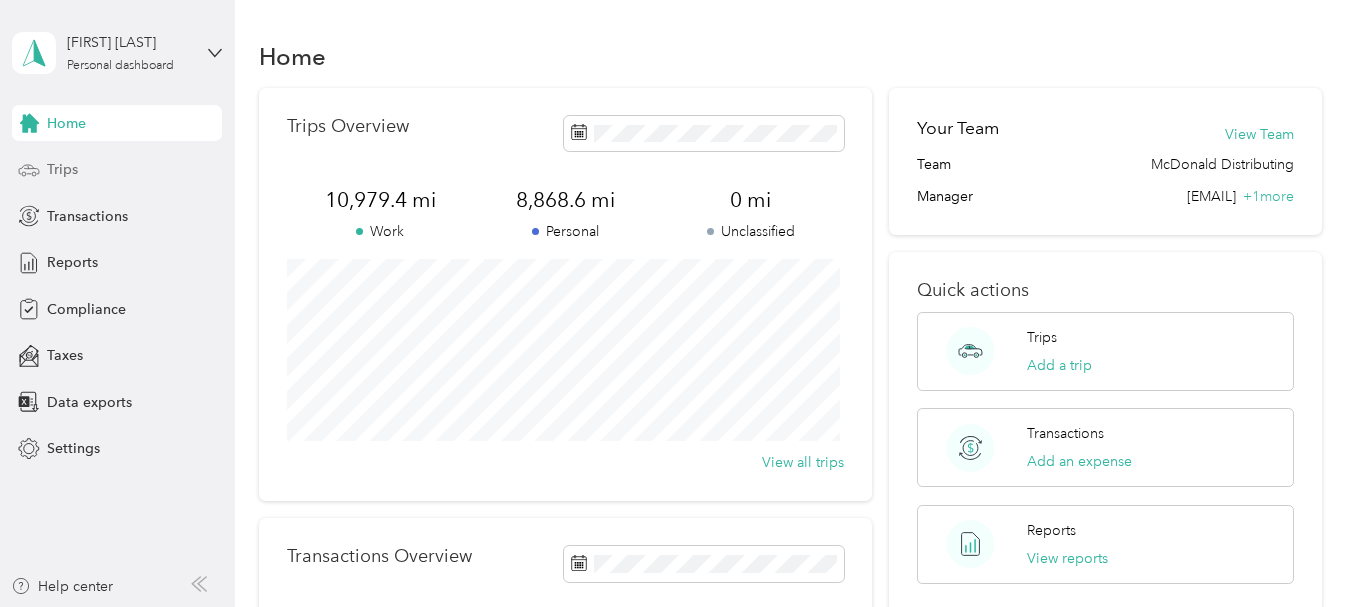 click on "Trips" at bounding box center [62, 169] 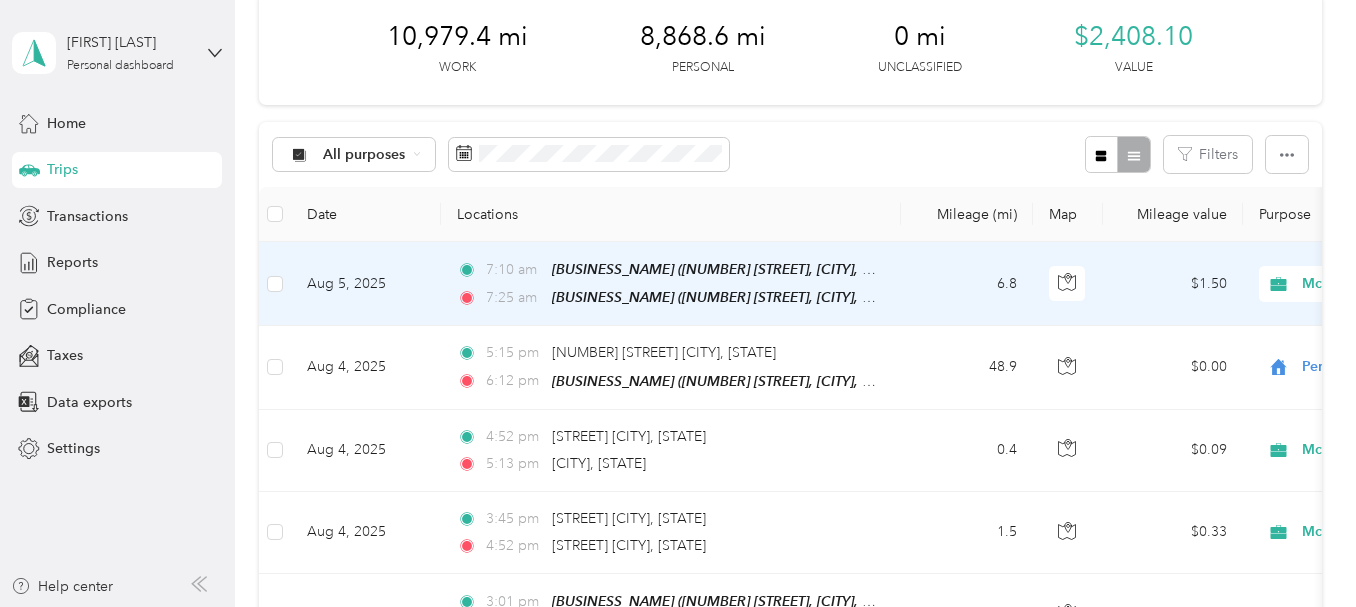 scroll, scrollTop: 100, scrollLeft: 0, axis: vertical 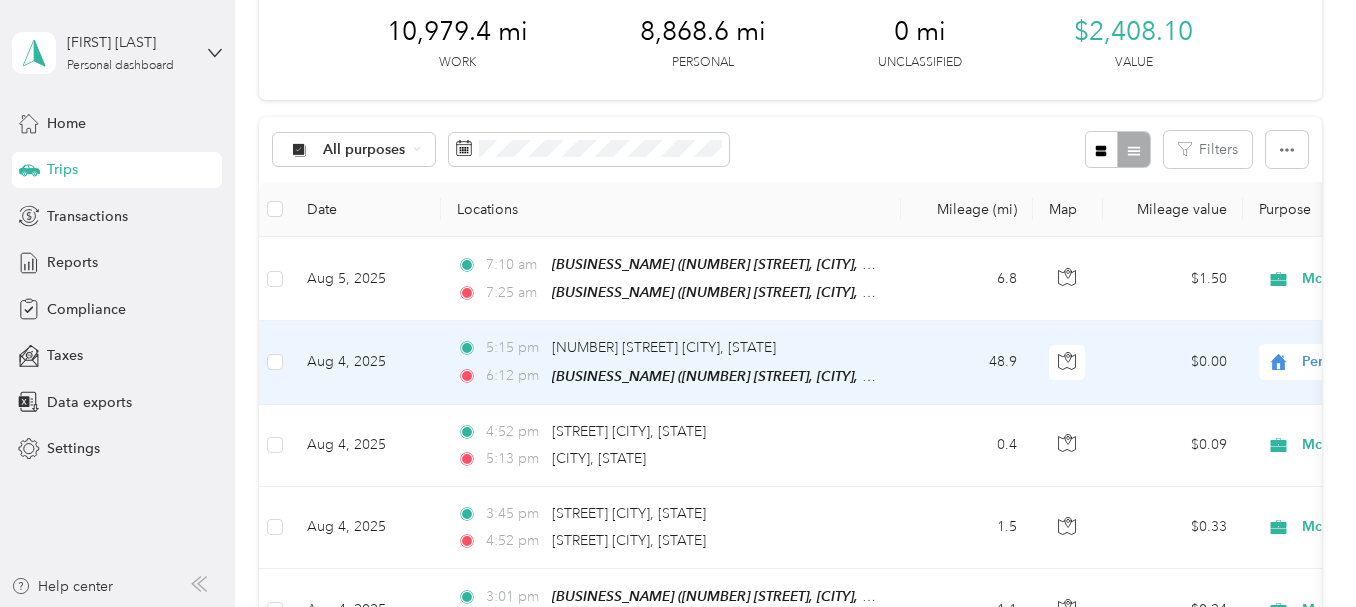 click on "Personal" at bounding box center (1375, 362) 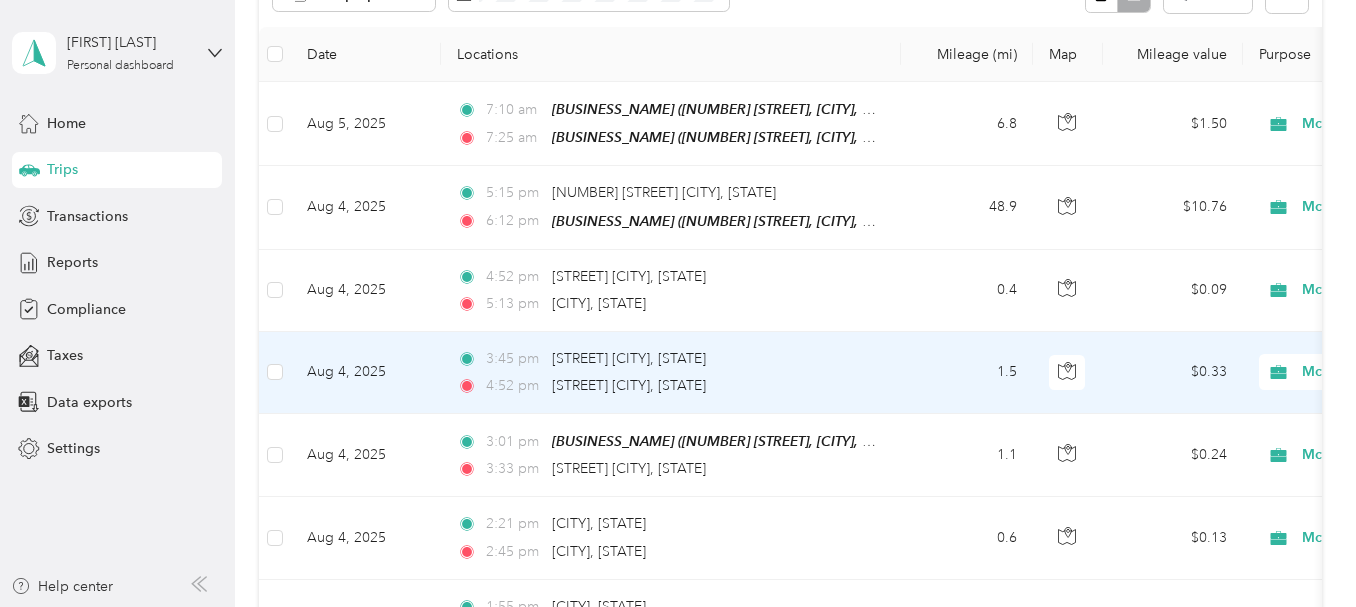 scroll, scrollTop: 300, scrollLeft: 0, axis: vertical 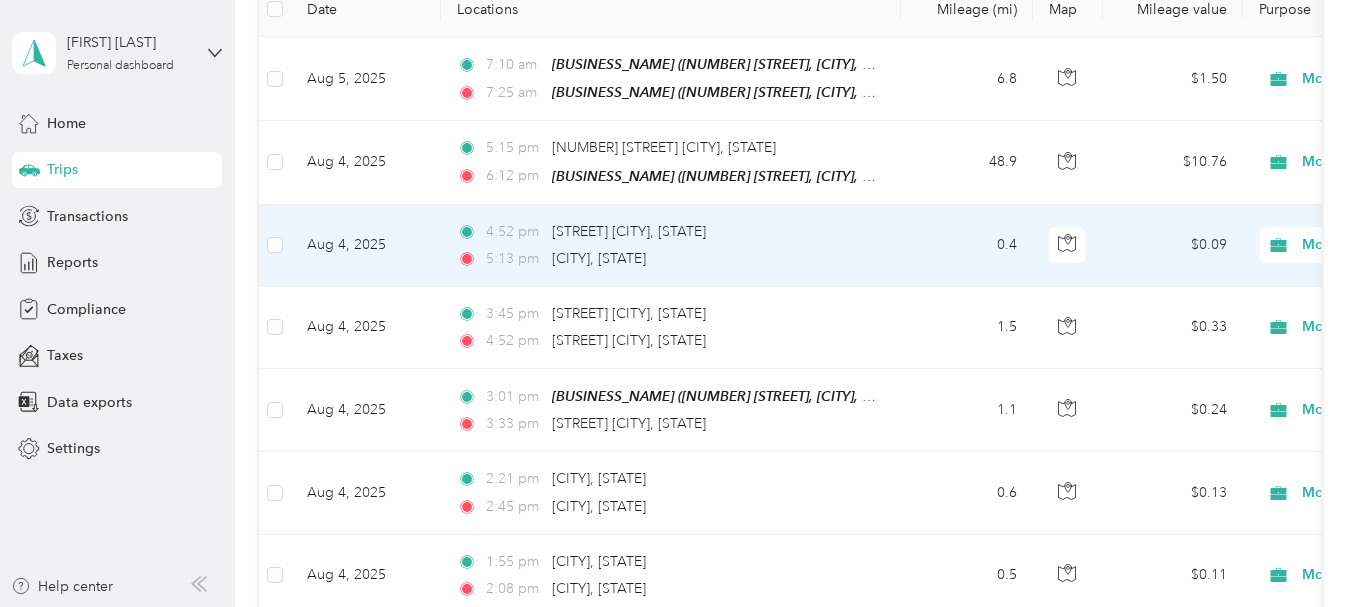 click on "McDonald Distributing" at bounding box center (1393, 245) 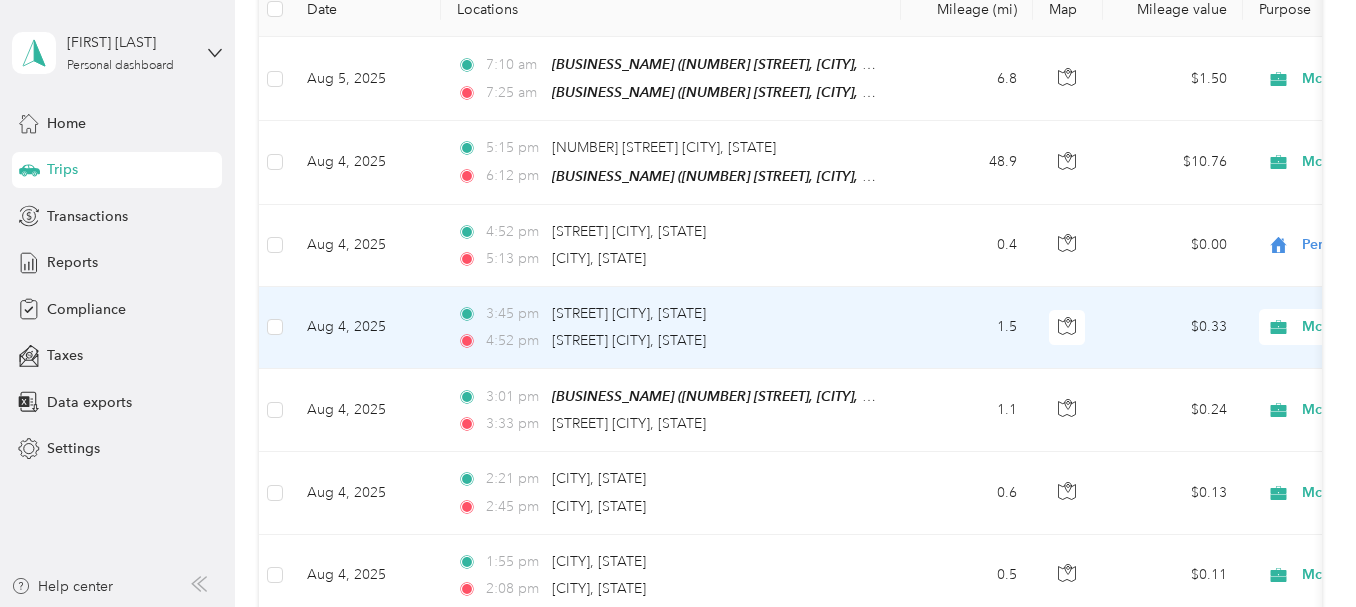 click 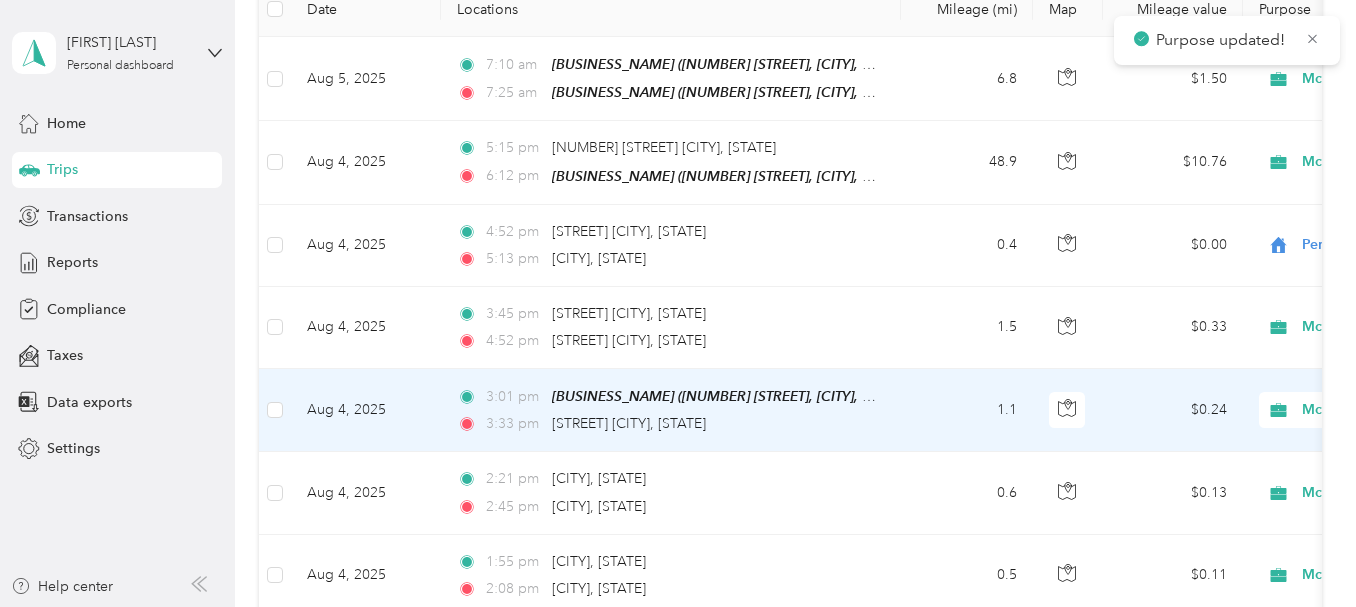 click 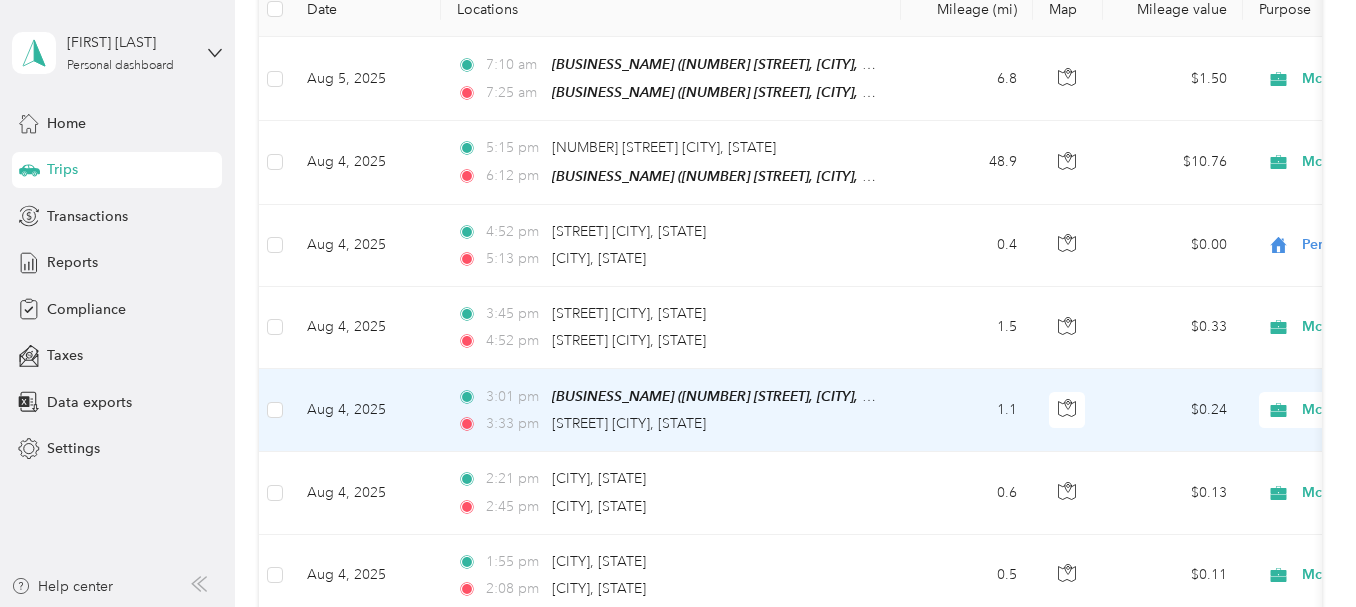 click on "Personal" at bounding box center [1250, 477] 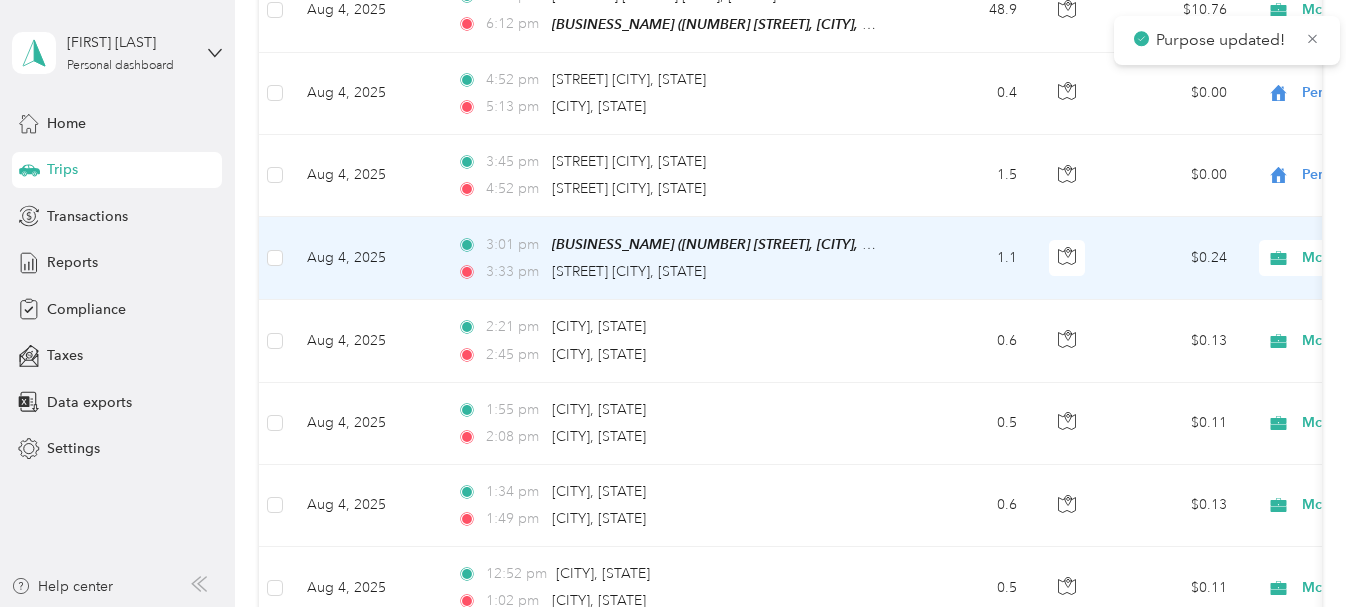 scroll, scrollTop: 500, scrollLeft: 0, axis: vertical 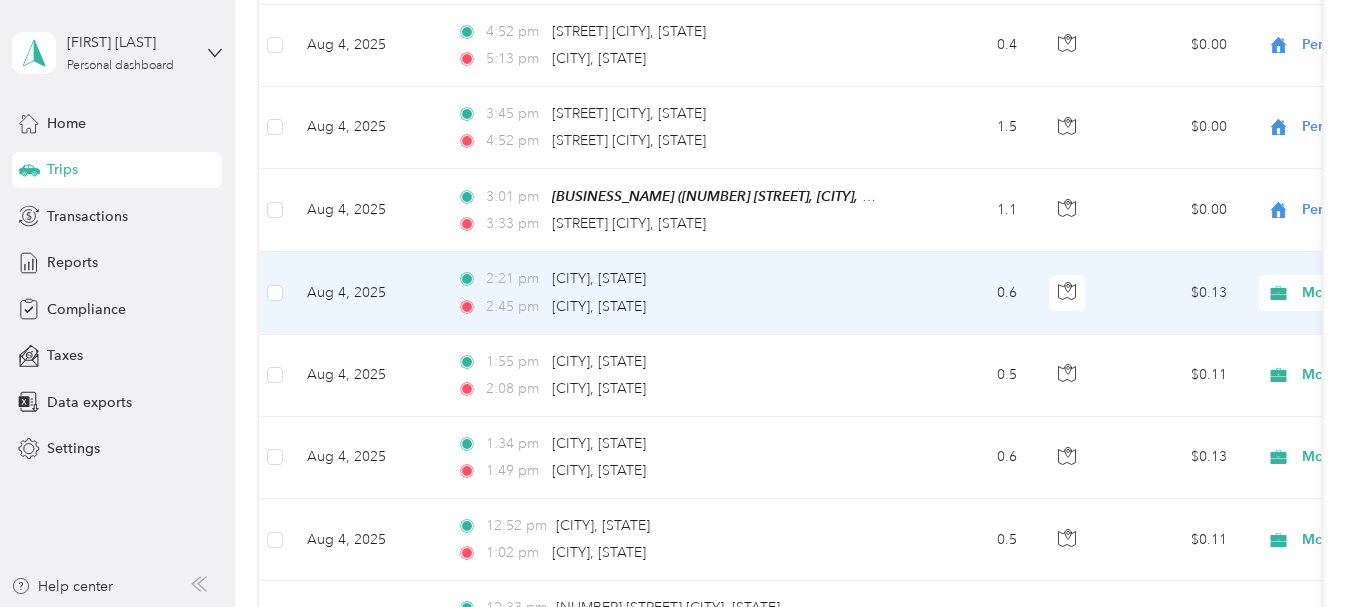click 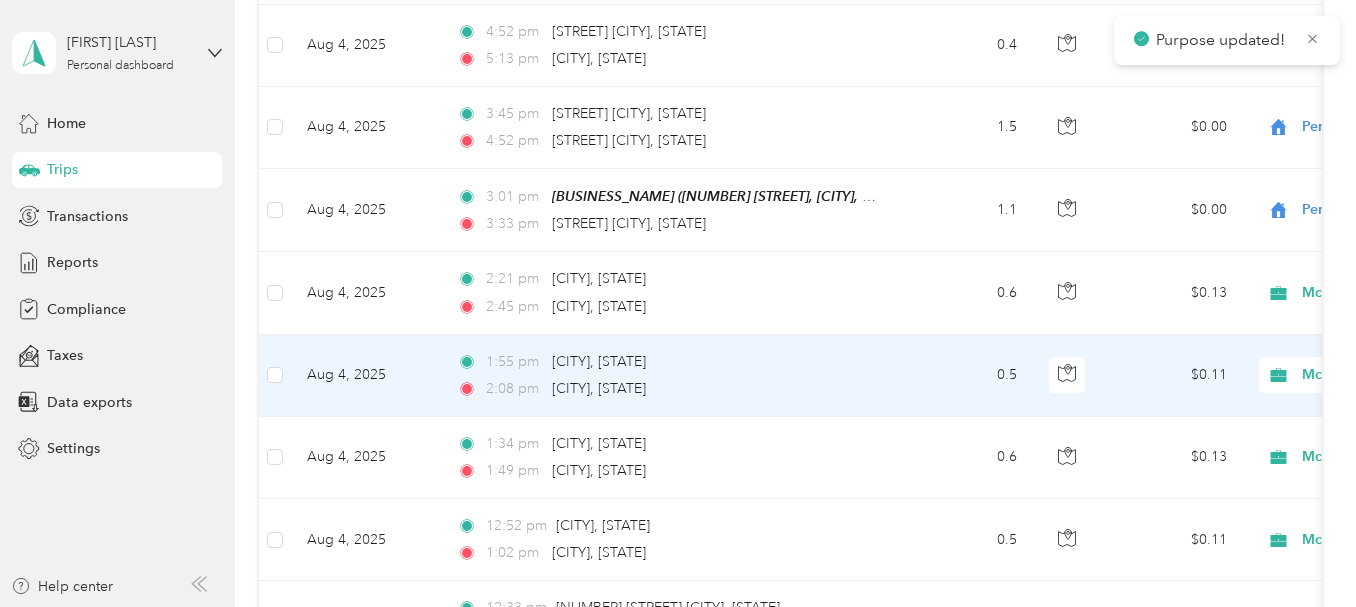click on "McDonald Distributing" at bounding box center (1375, 375) 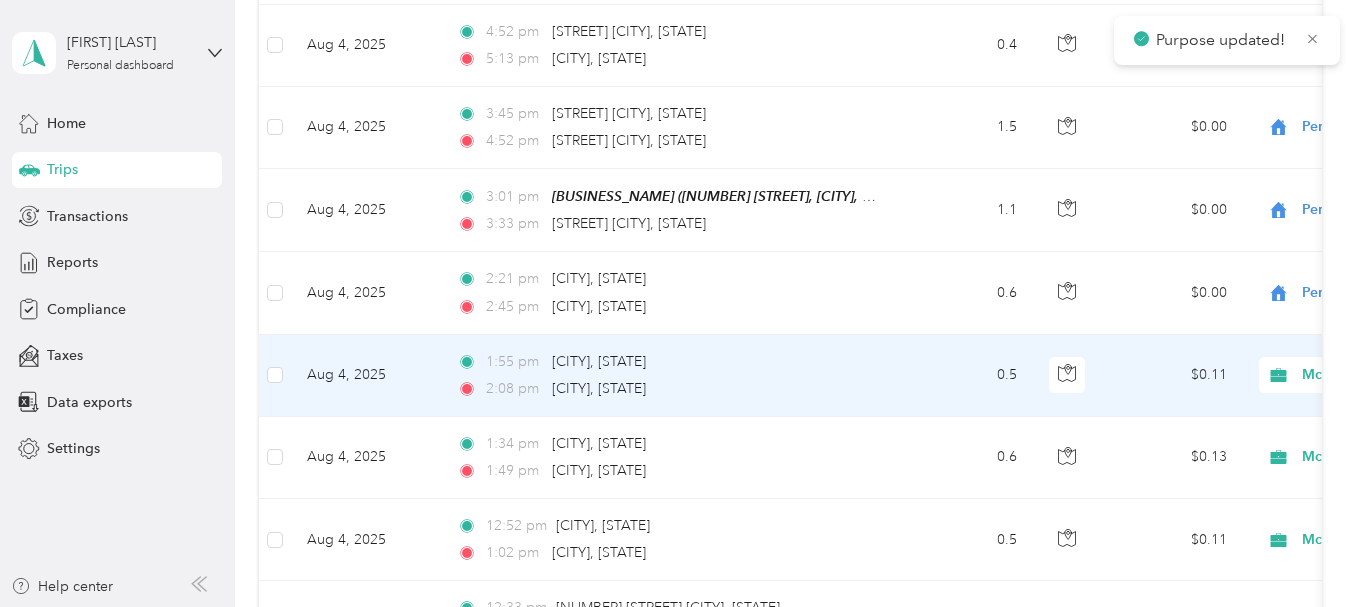 click on "Personal" at bounding box center [1250, 442] 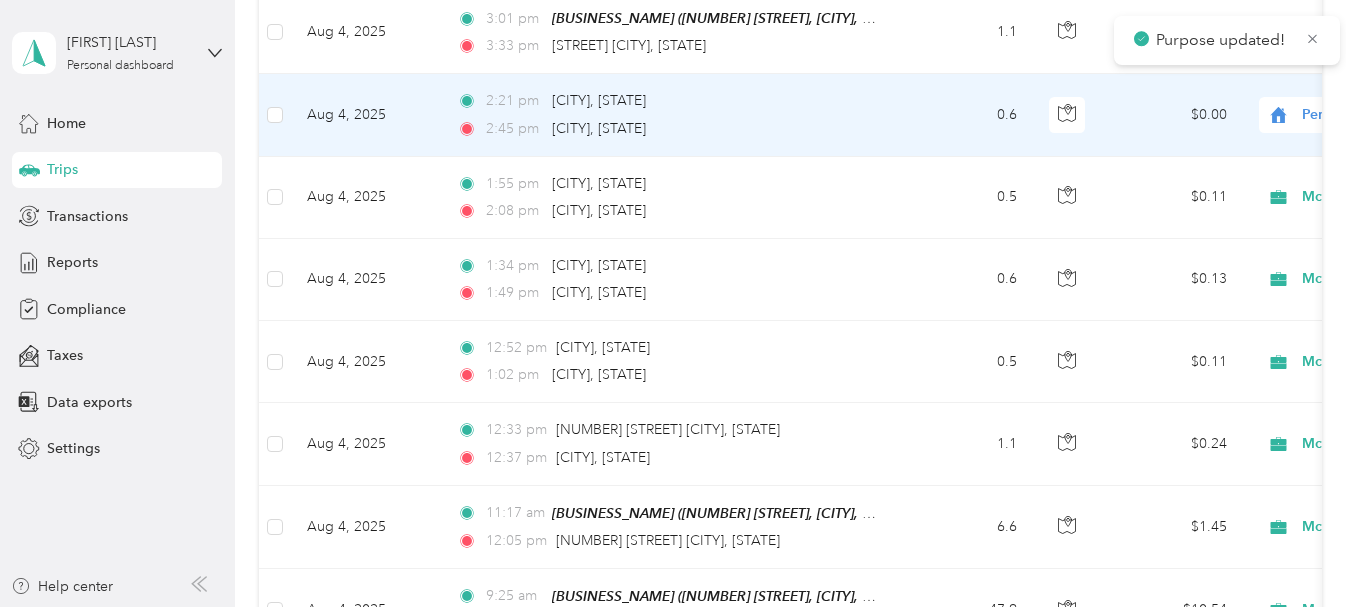 scroll, scrollTop: 700, scrollLeft: 0, axis: vertical 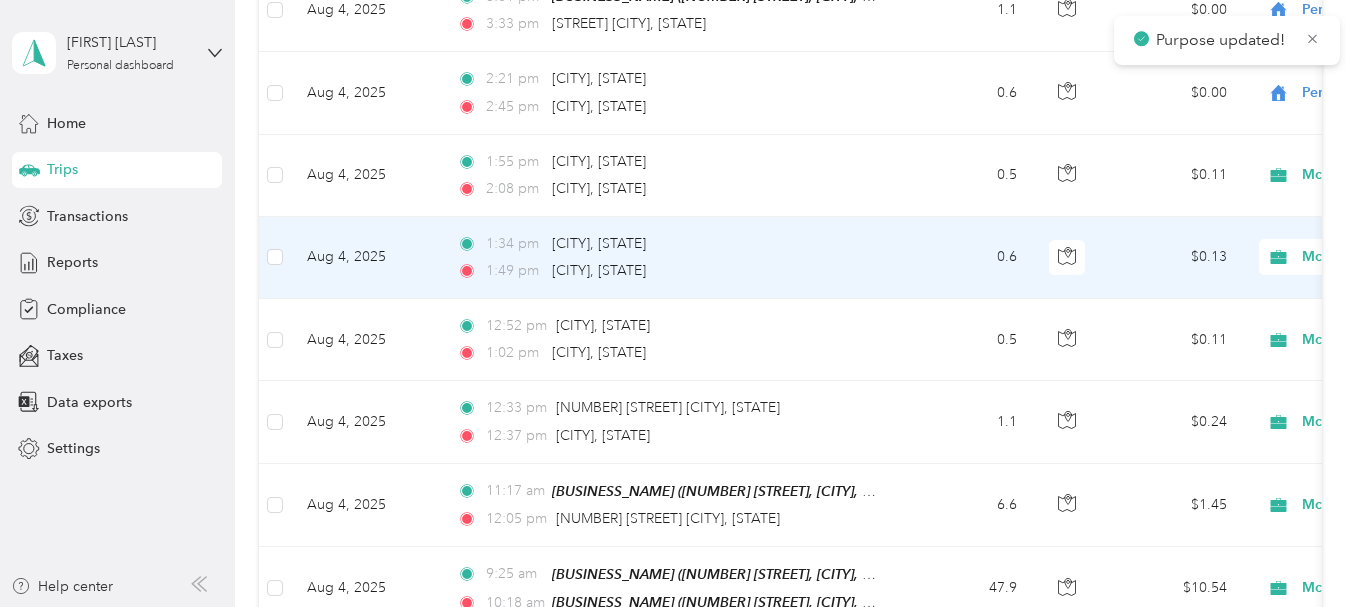 click on "McDonald Distributing" at bounding box center (1375, 257) 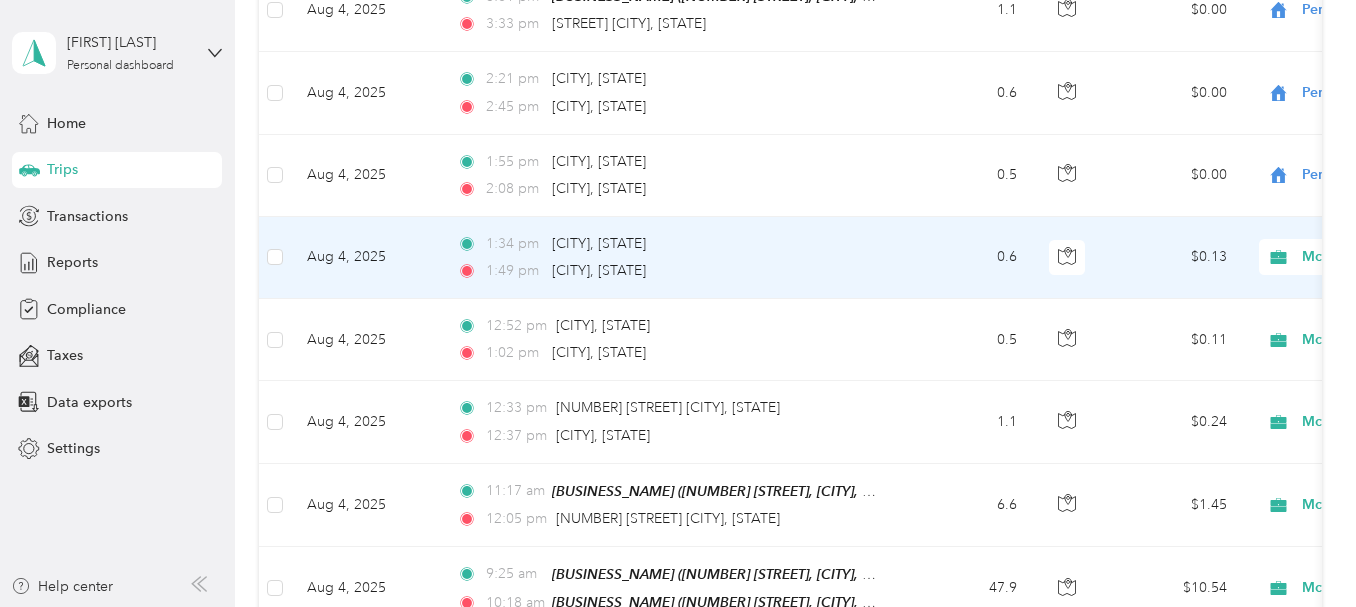 click on "Personal" at bounding box center [1250, 320] 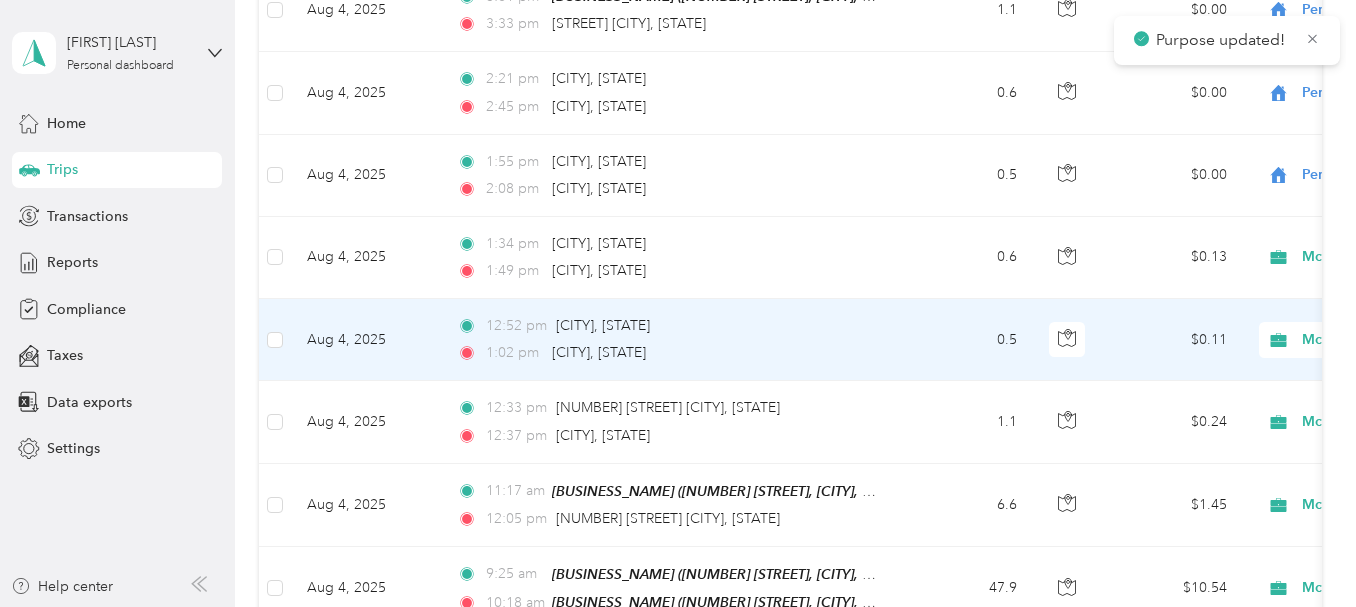click 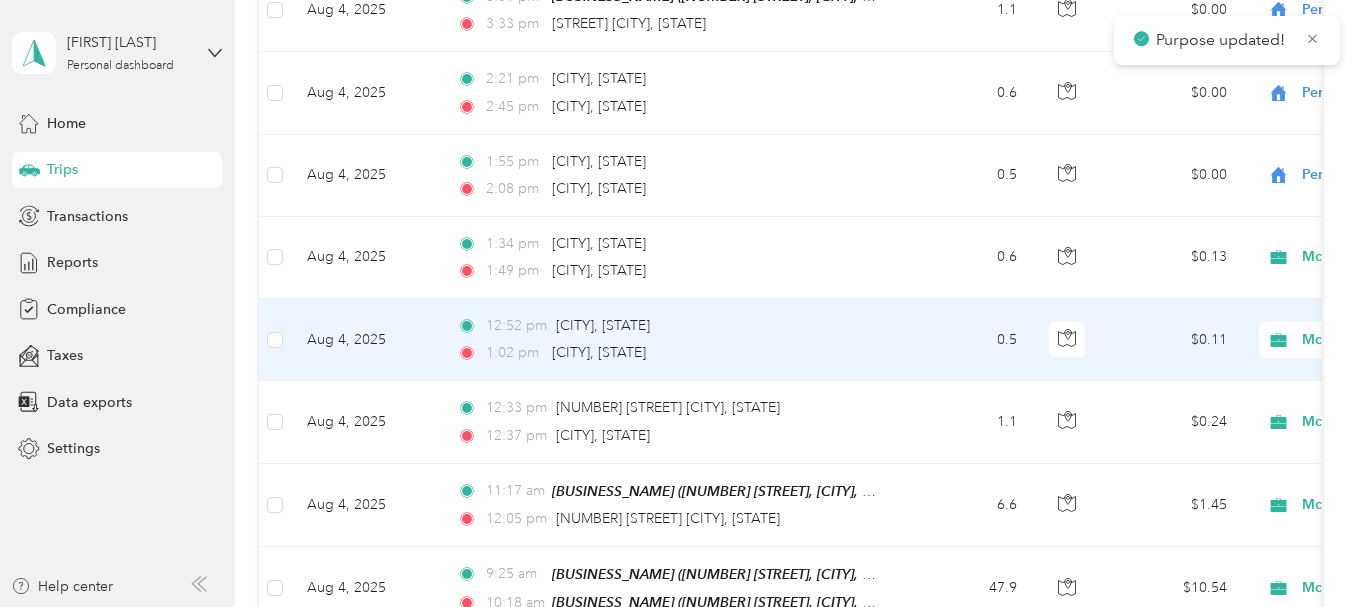 click on "Personal" at bounding box center (1250, 406) 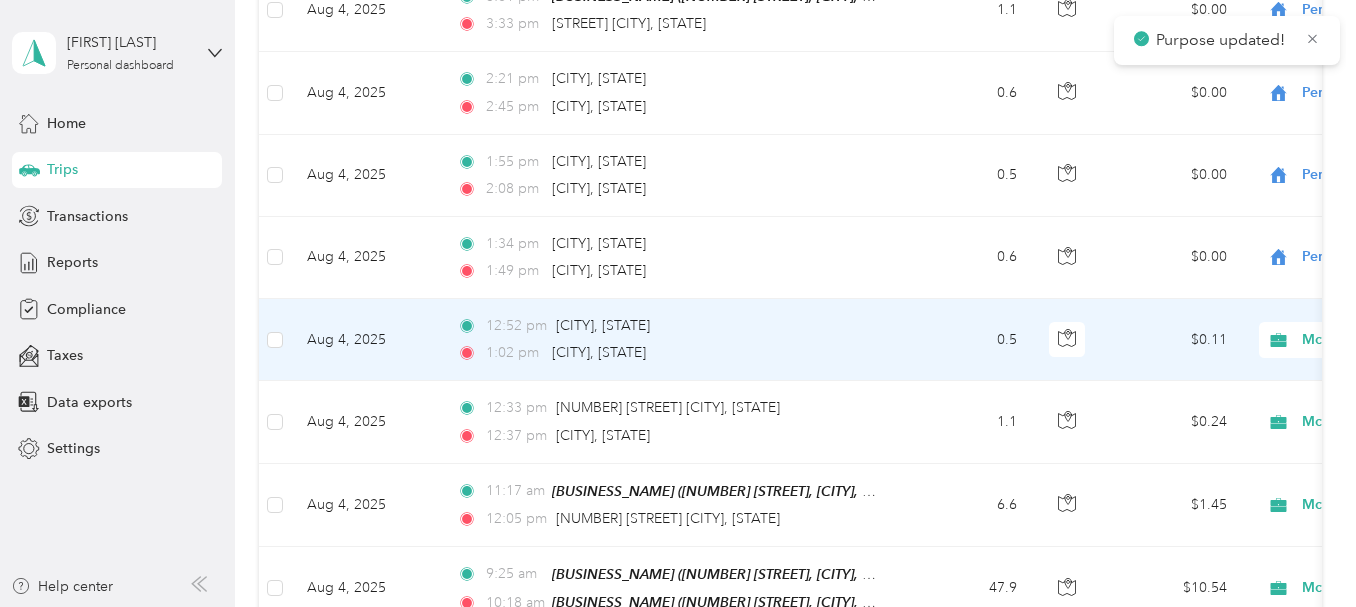 scroll, scrollTop: 800, scrollLeft: 0, axis: vertical 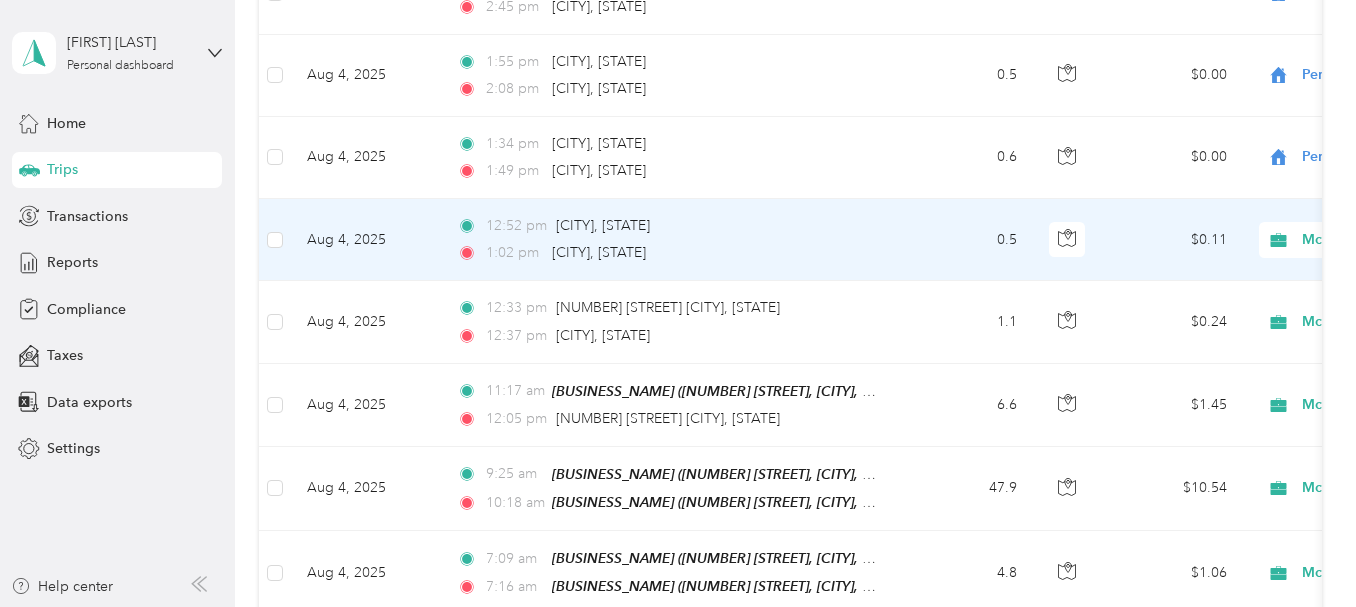 click 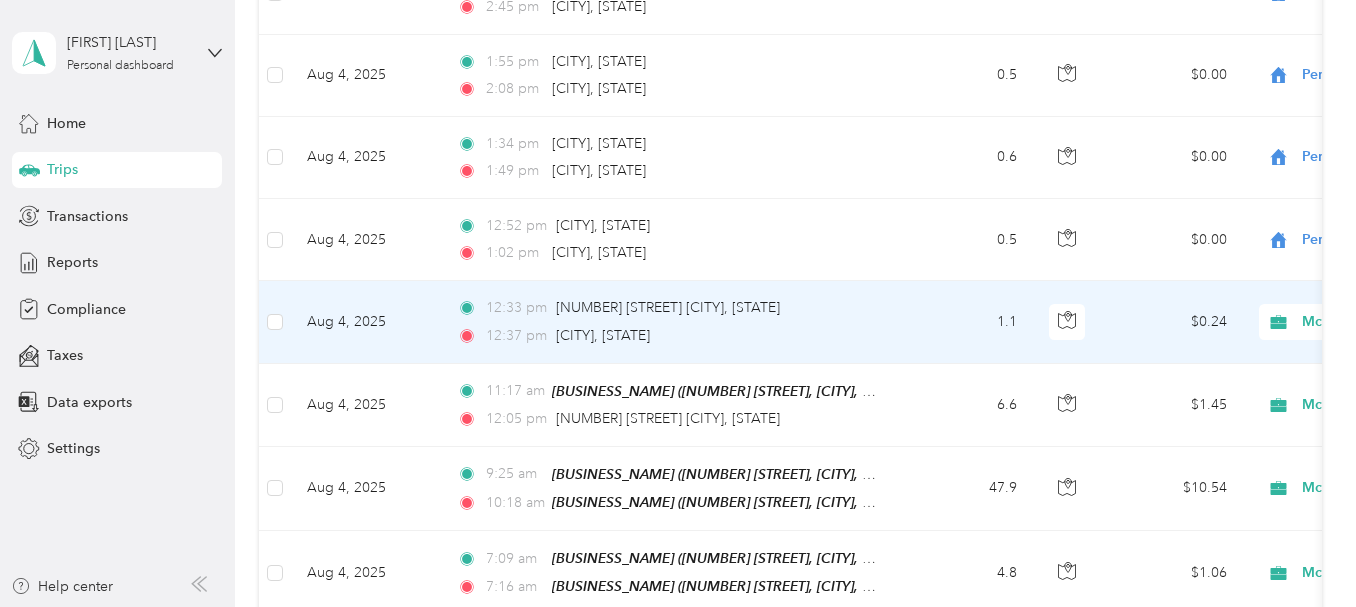 click 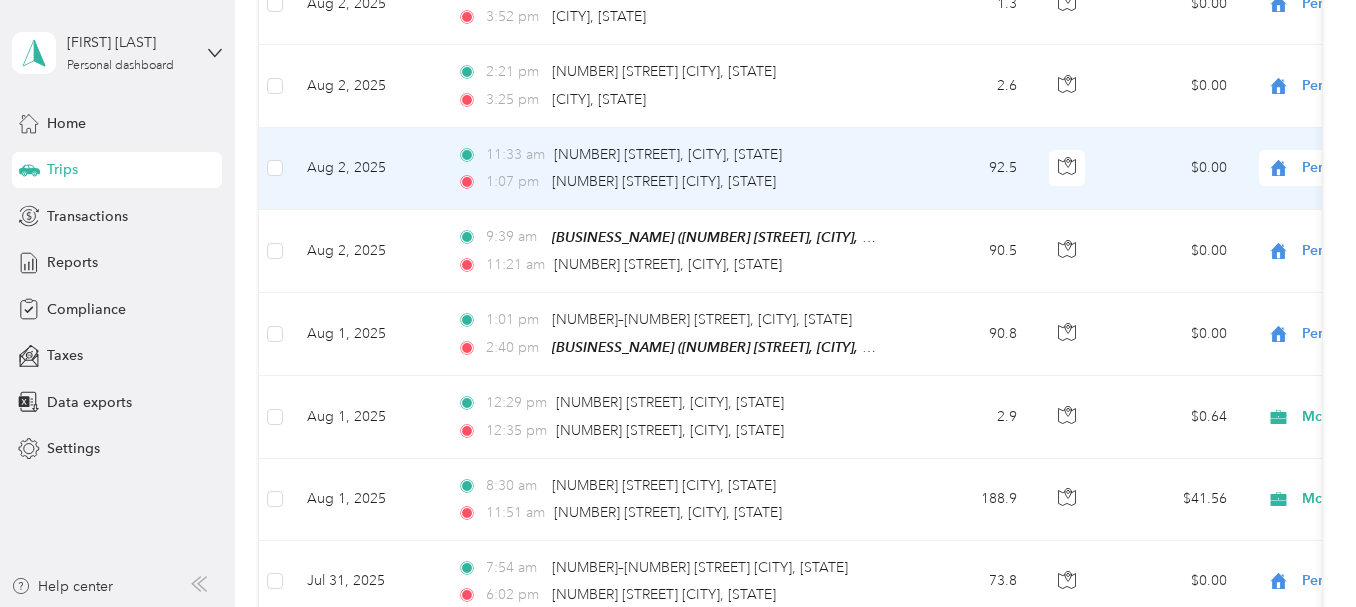 scroll, scrollTop: 1800, scrollLeft: 0, axis: vertical 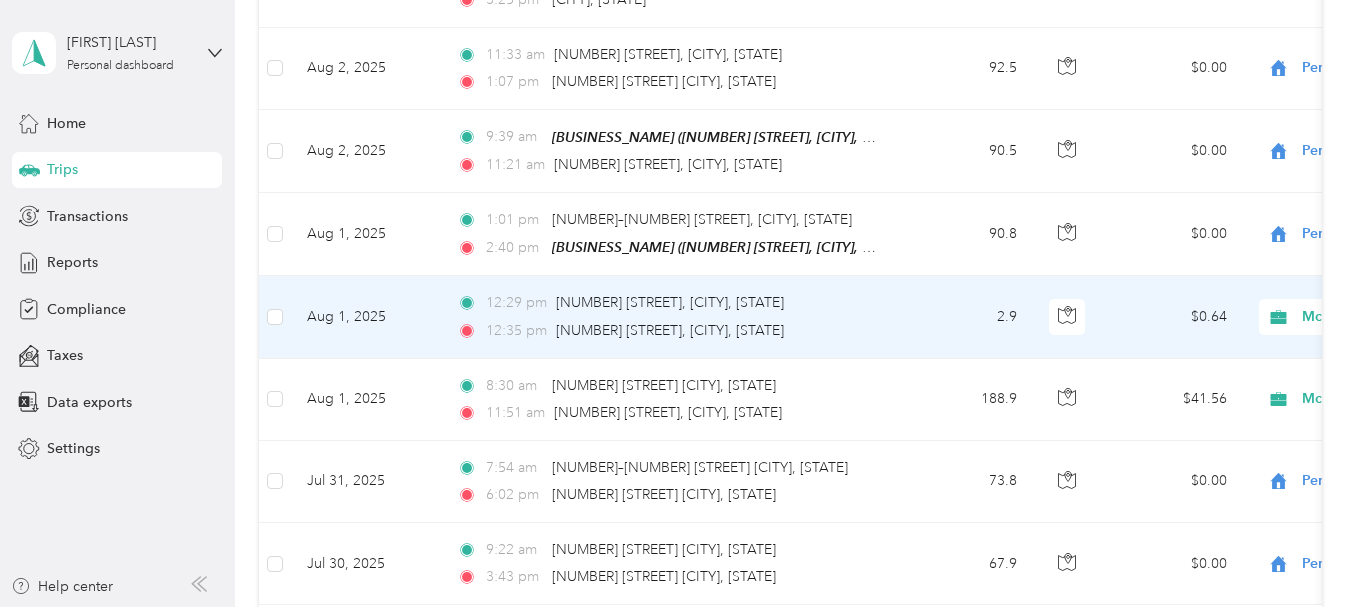 click 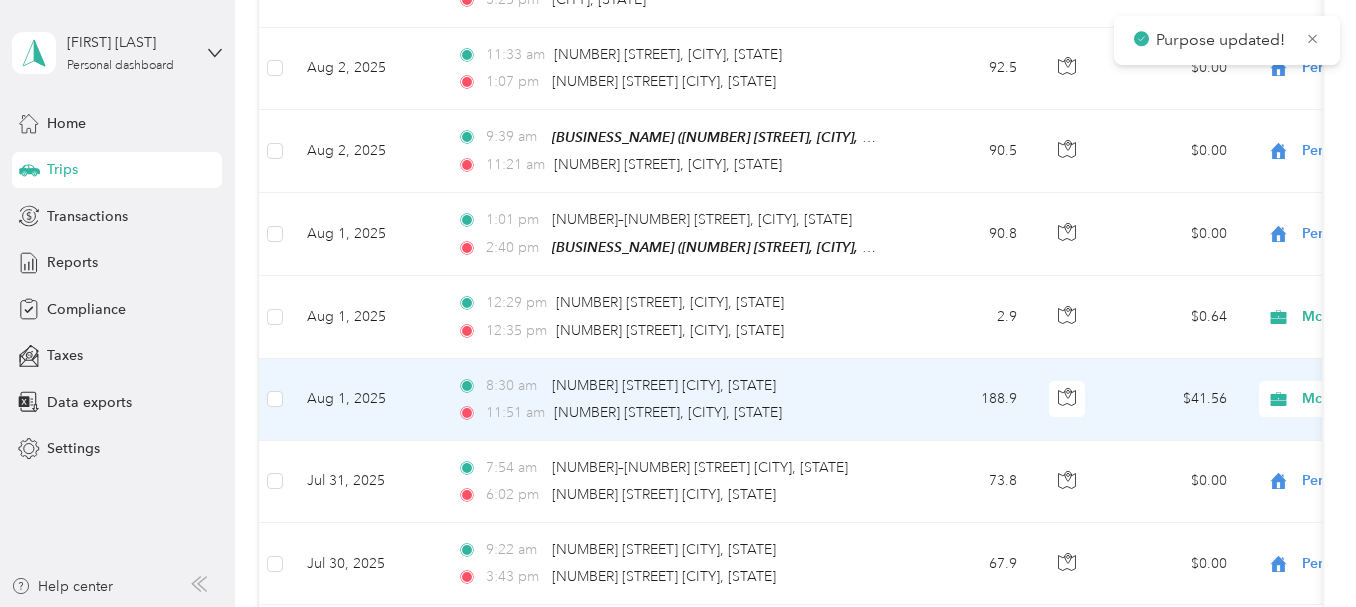 click 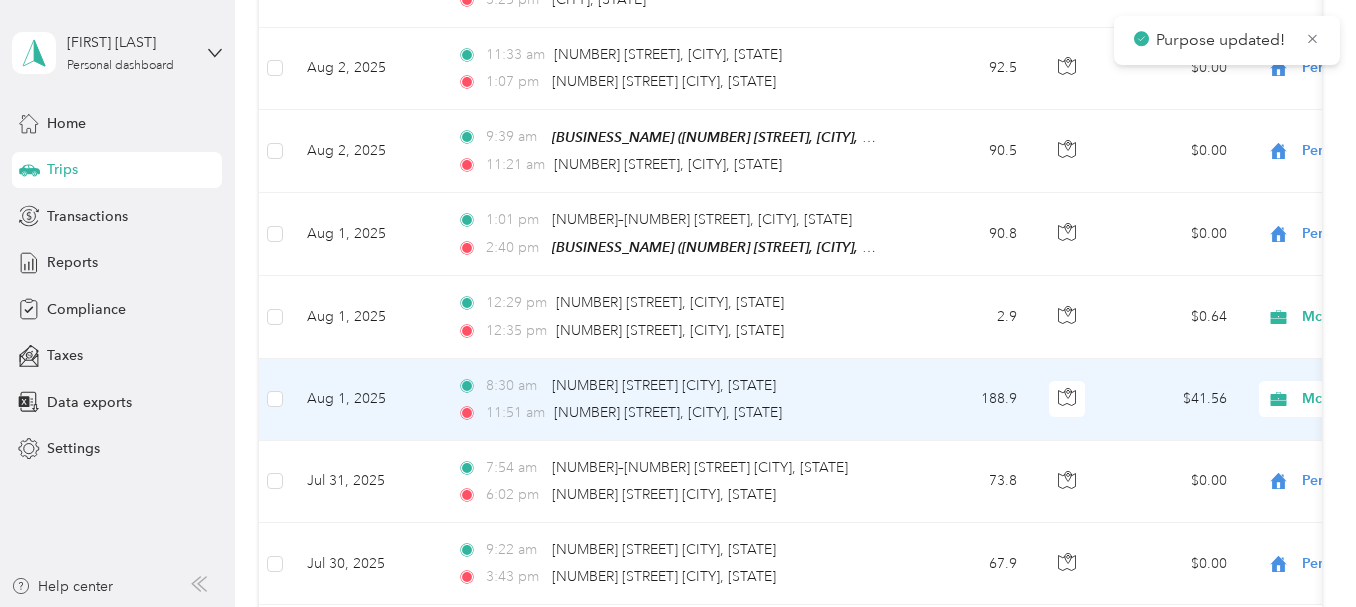 click on "Personal" at bounding box center (1250, 459) 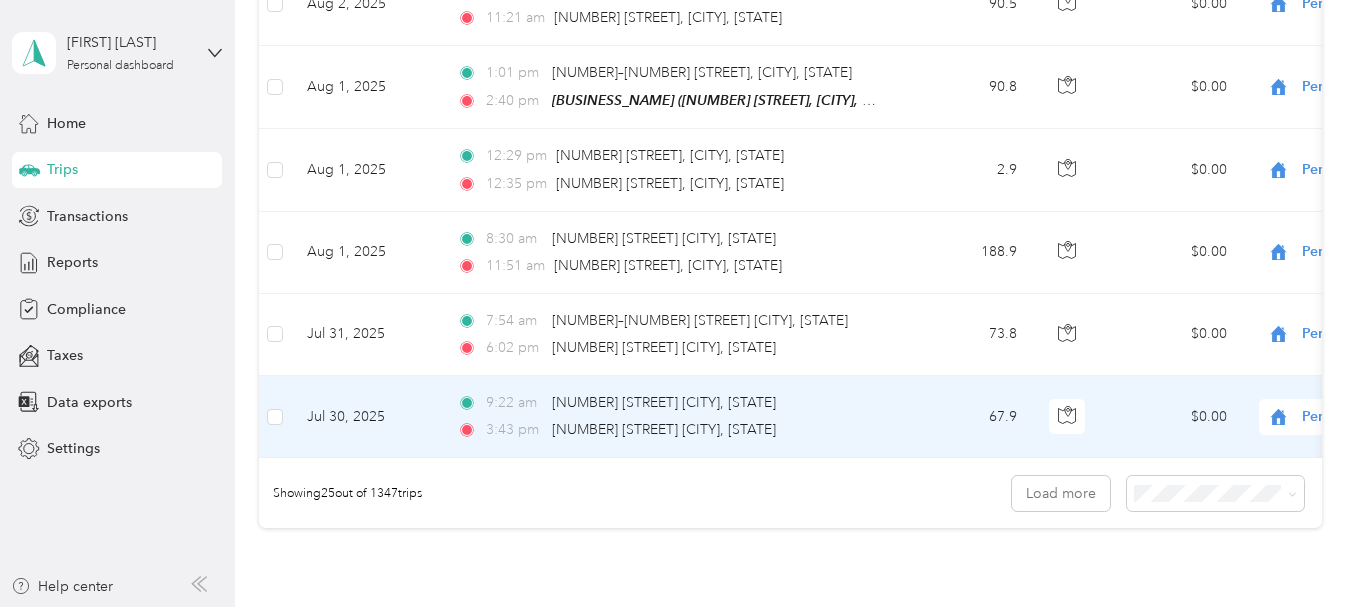 scroll, scrollTop: 1900, scrollLeft: 0, axis: vertical 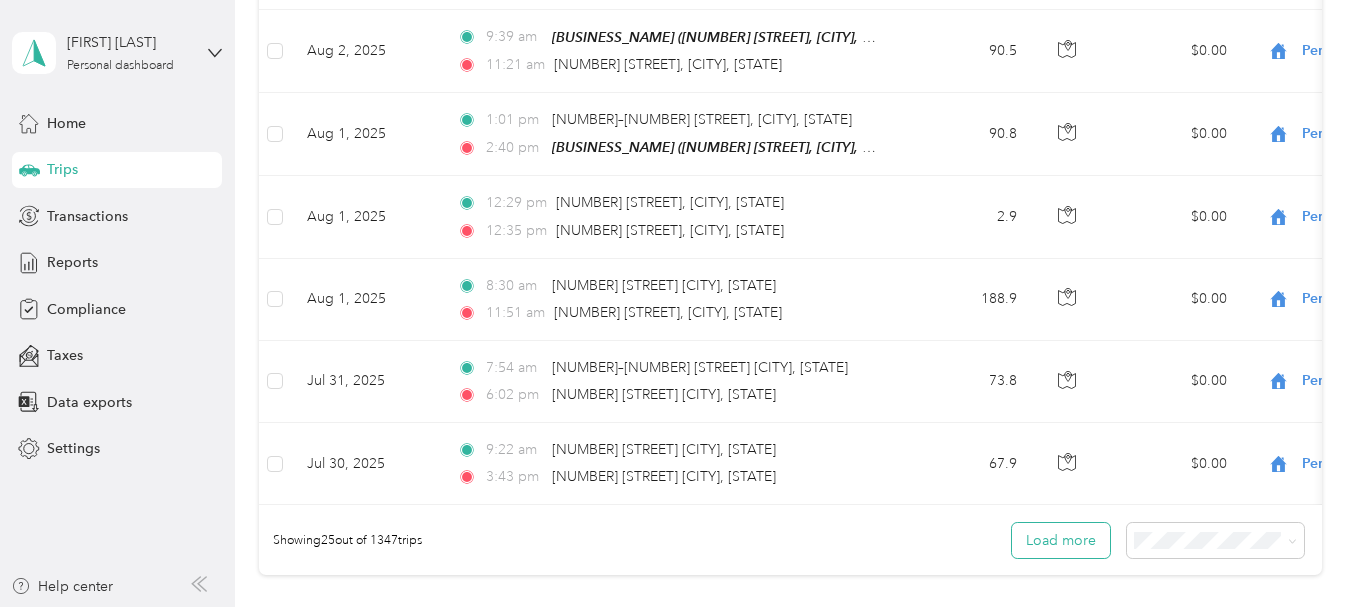 click on "Load more" at bounding box center (1061, 540) 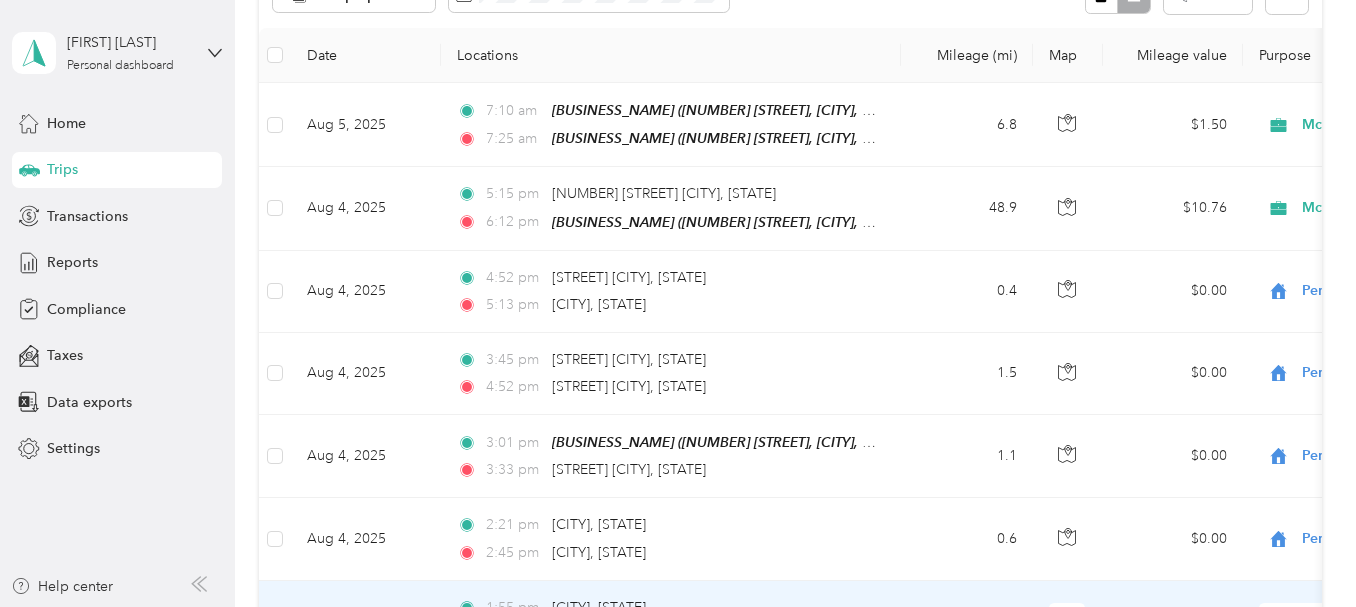 scroll, scrollTop: 200, scrollLeft: 0, axis: vertical 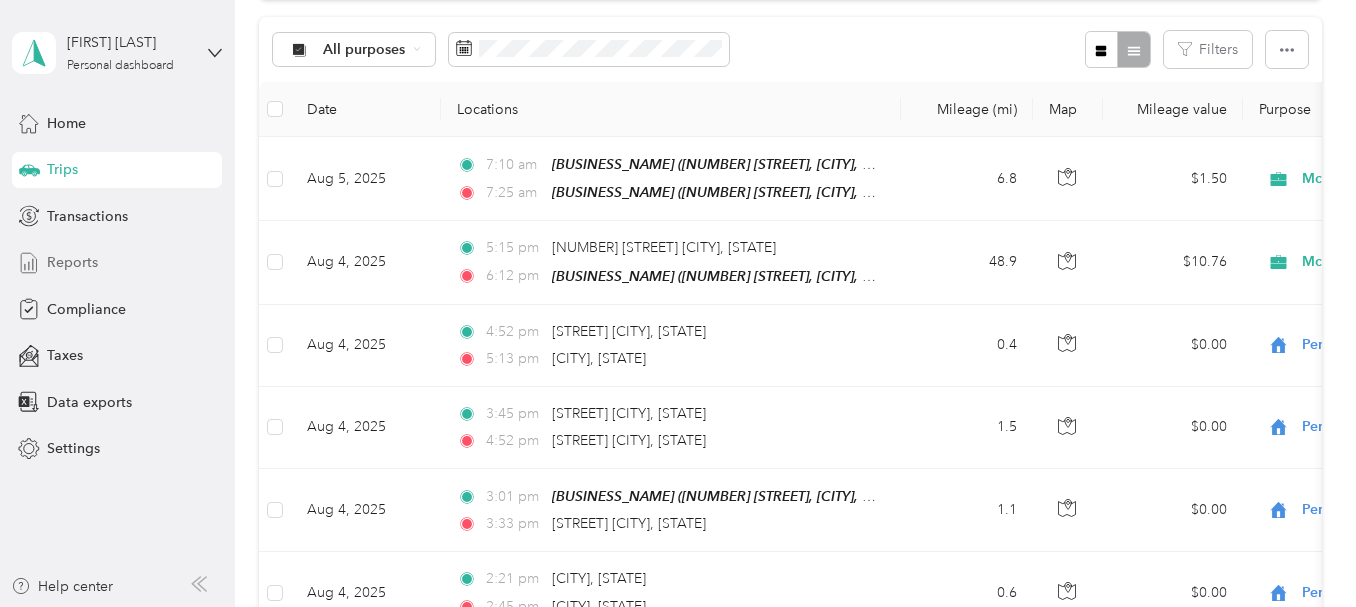 click on "Reports" at bounding box center [72, 262] 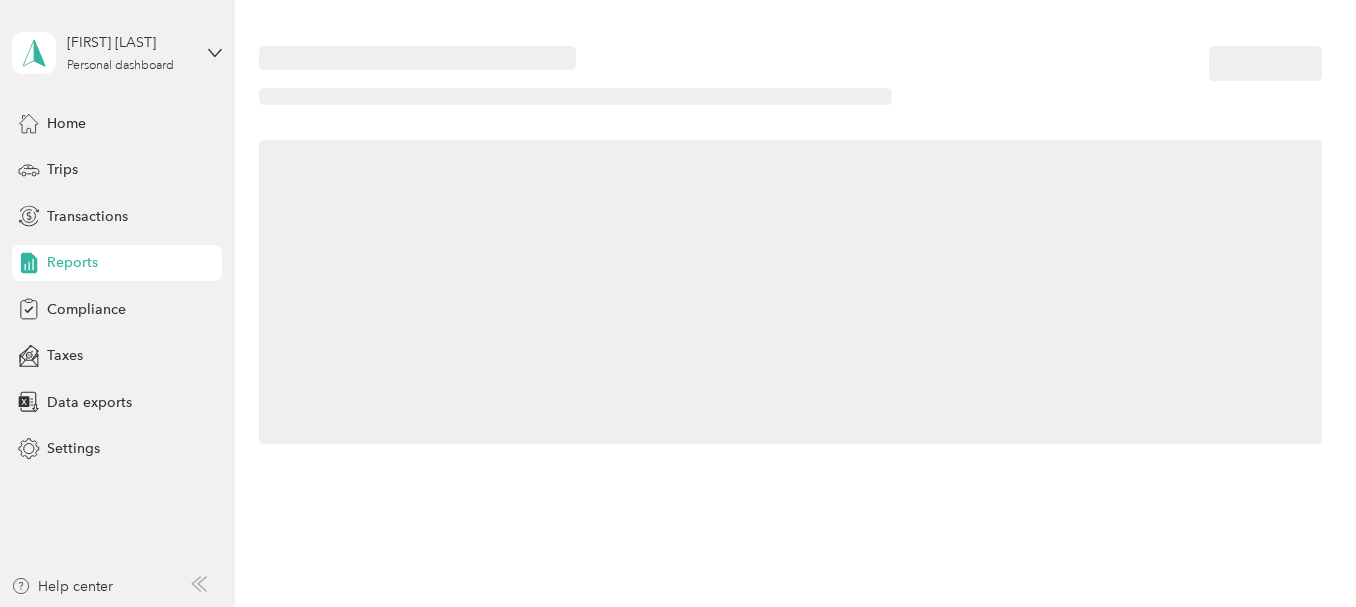 scroll, scrollTop: 0, scrollLeft: 0, axis: both 